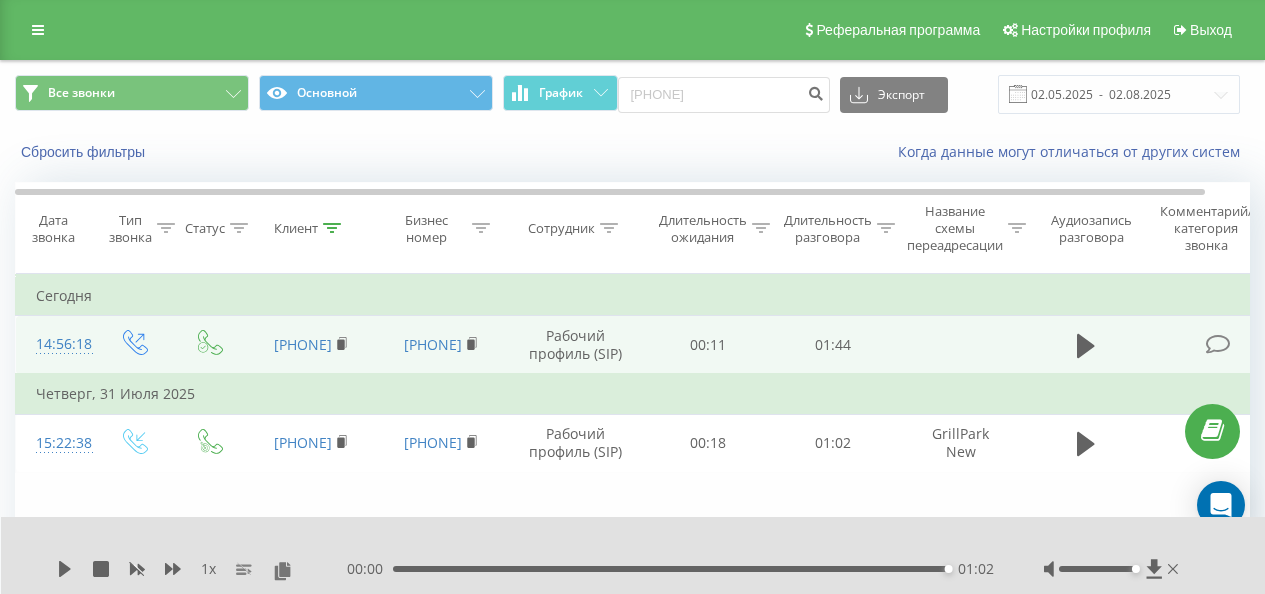 scroll, scrollTop: 0, scrollLeft: 0, axis: both 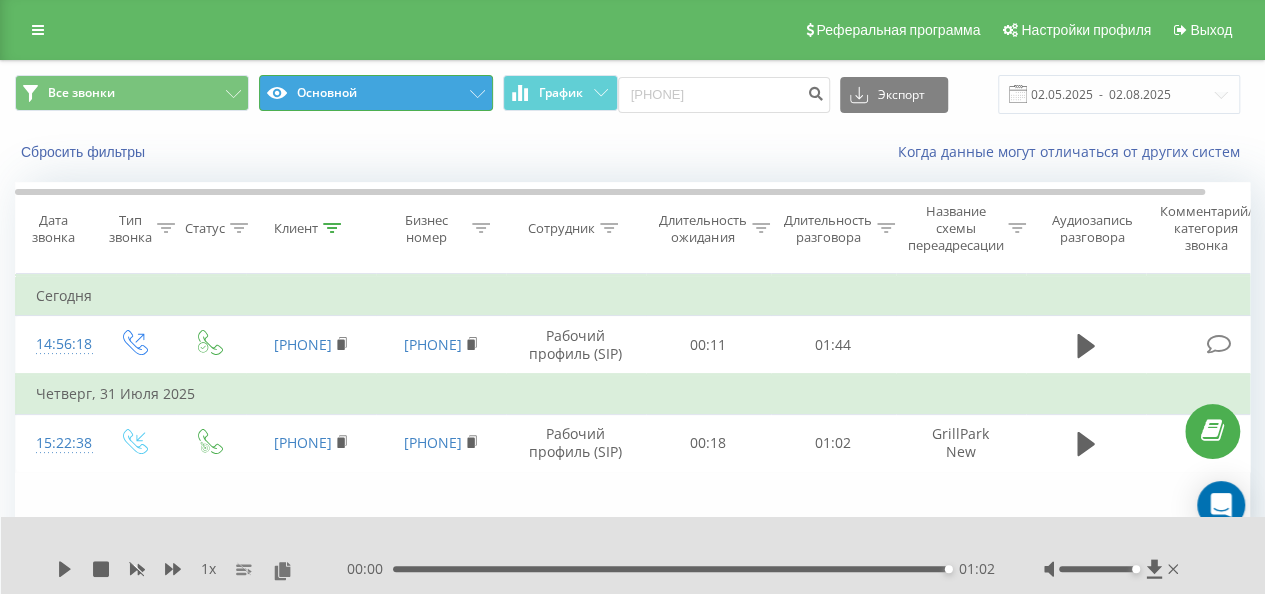 click on "Основной" at bounding box center (376, 93) 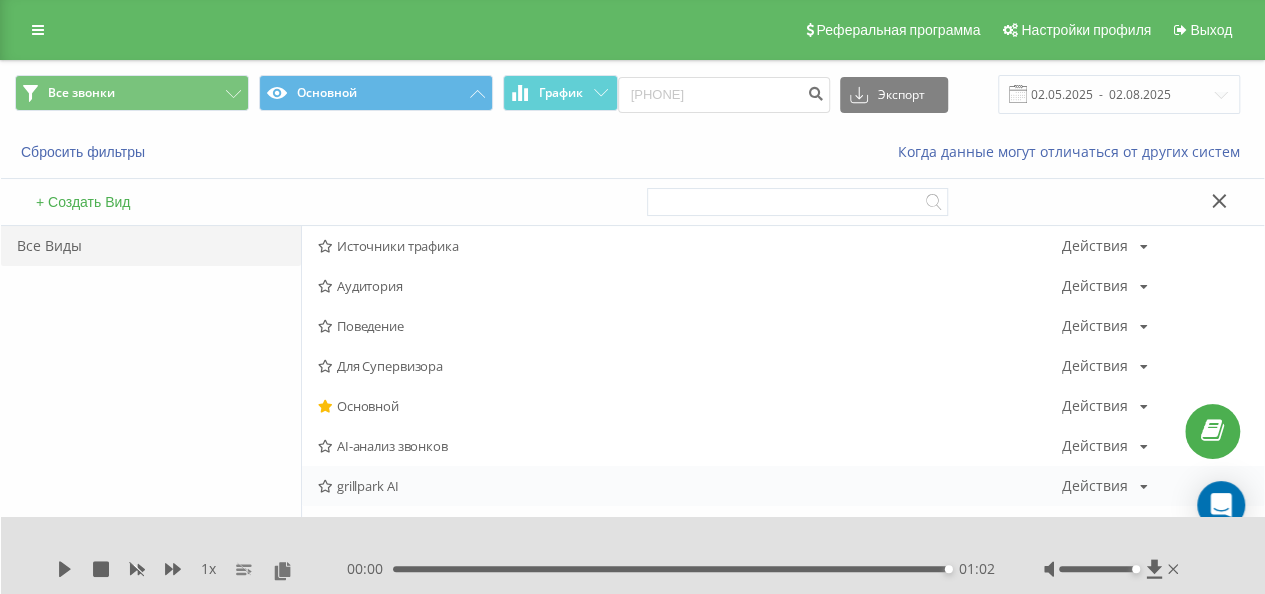 click on "grillpark AI Действия Редактировать Копировать Удалить По умолчанию Поделиться" at bounding box center (783, 486) 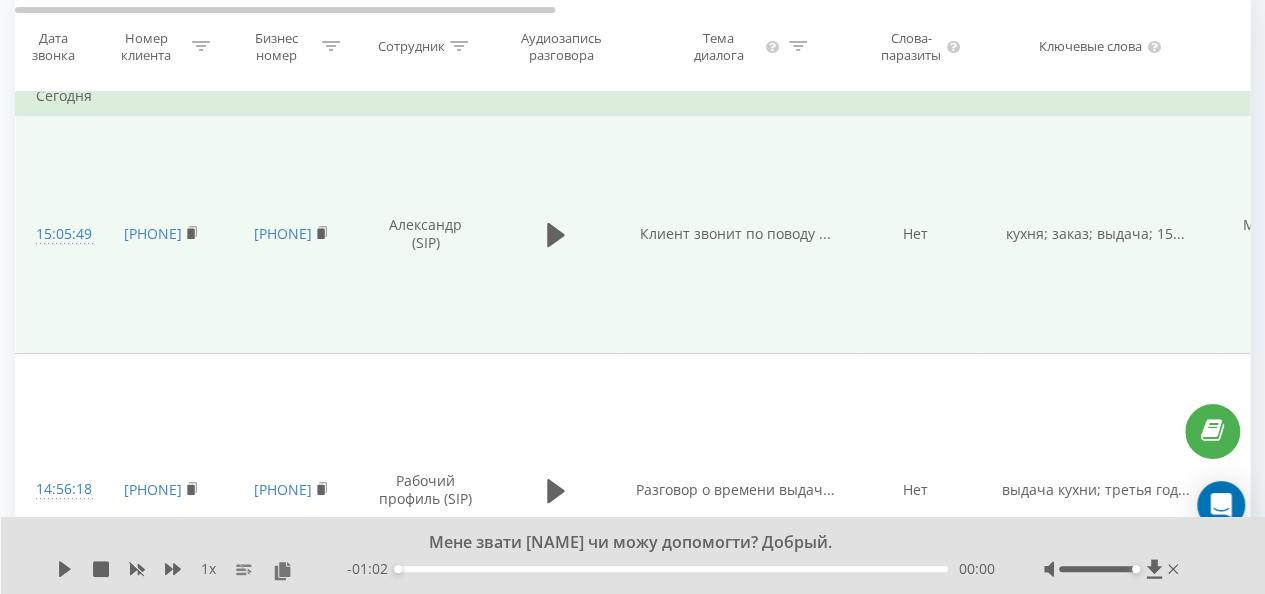 scroll, scrollTop: 100, scrollLeft: 0, axis: vertical 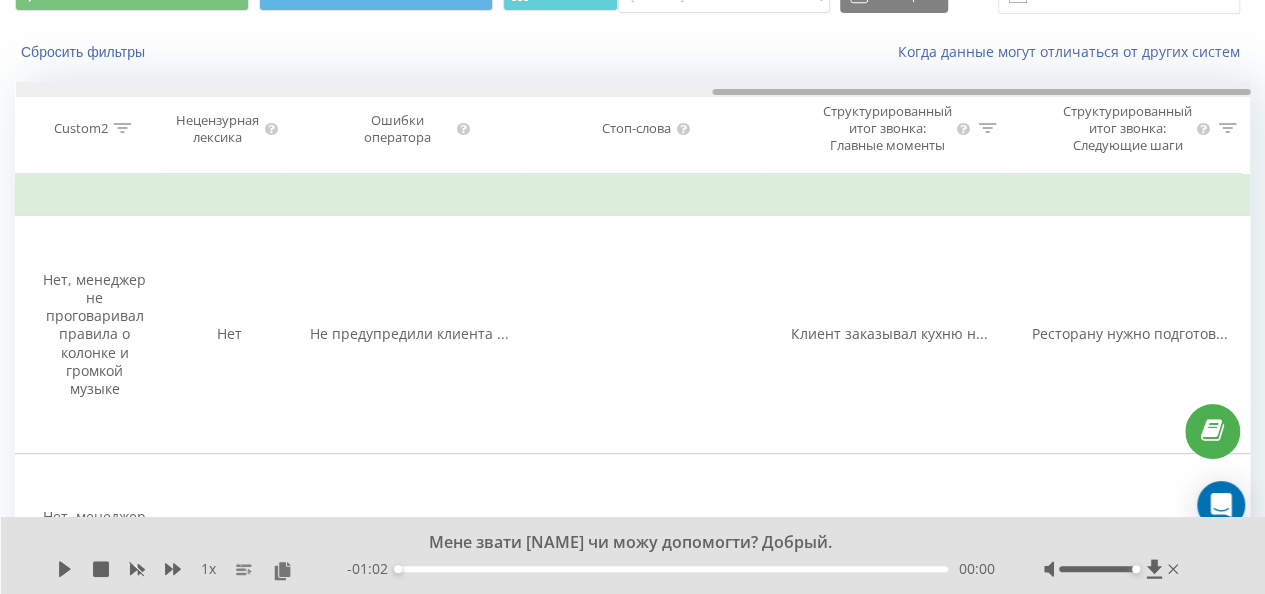drag, startPoint x: 416, startPoint y: 92, endPoint x: 1142, endPoint y: 102, distance: 726.06885 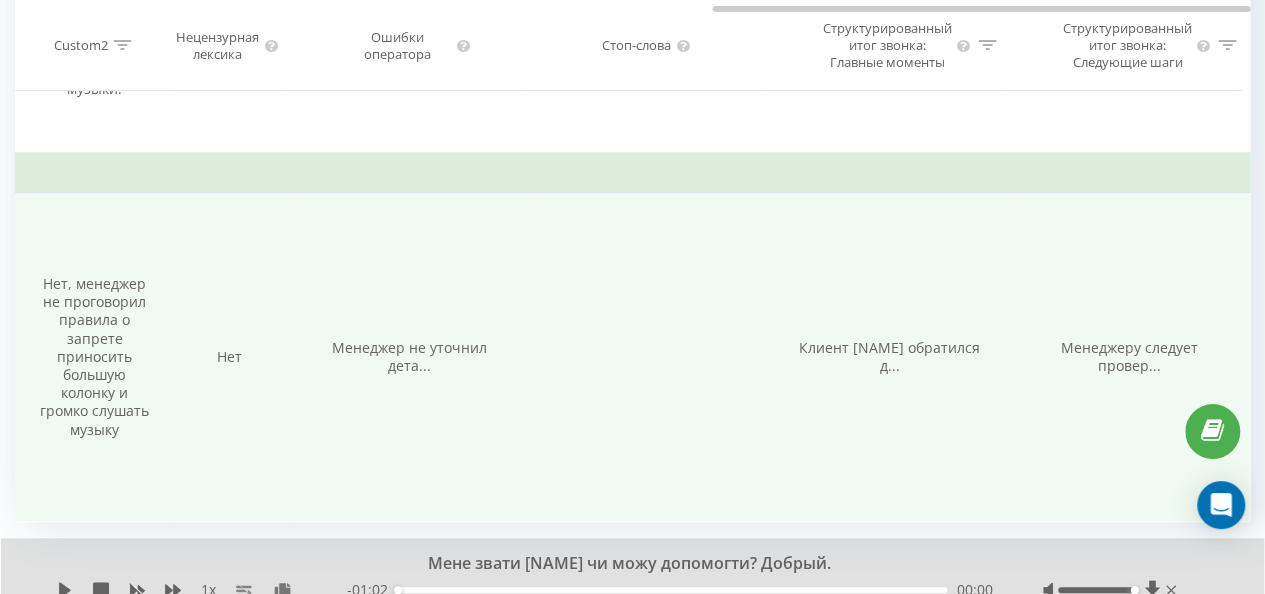 scroll, scrollTop: 751, scrollLeft: 0, axis: vertical 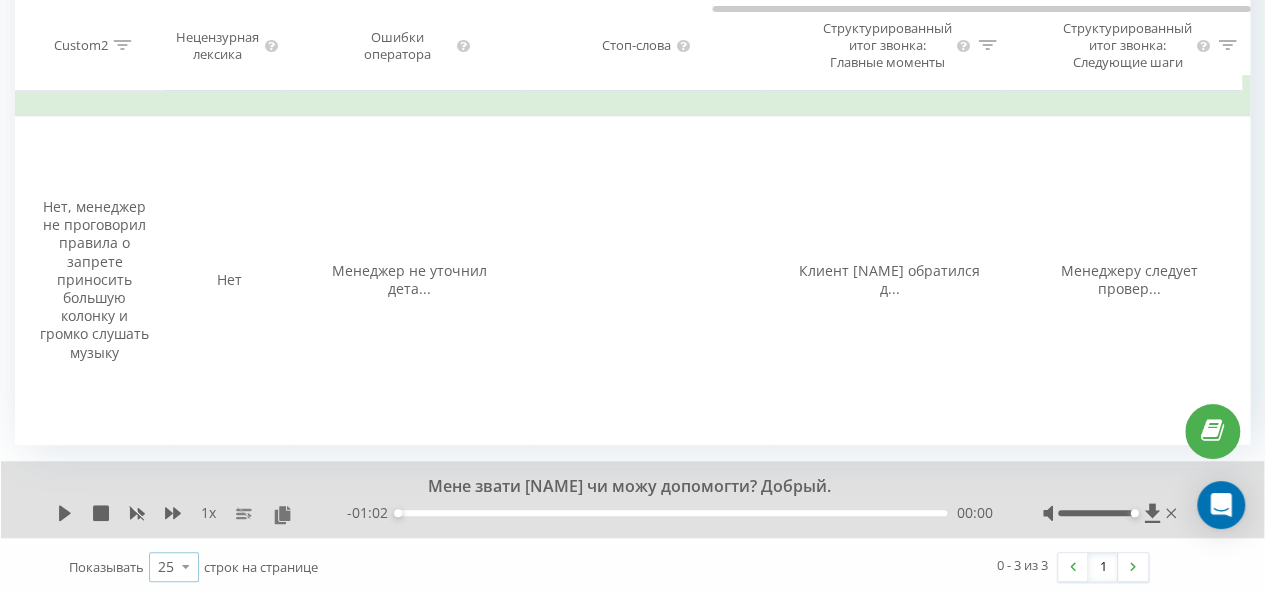 click at bounding box center (186, 566) 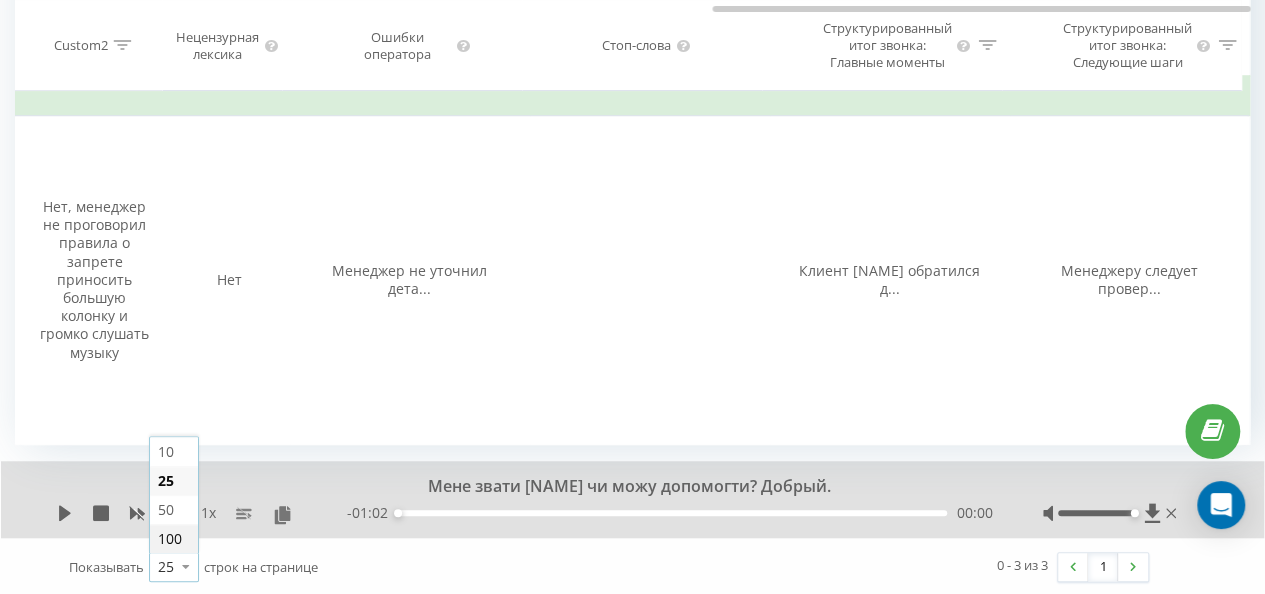 click on "100" at bounding box center [174, 538] 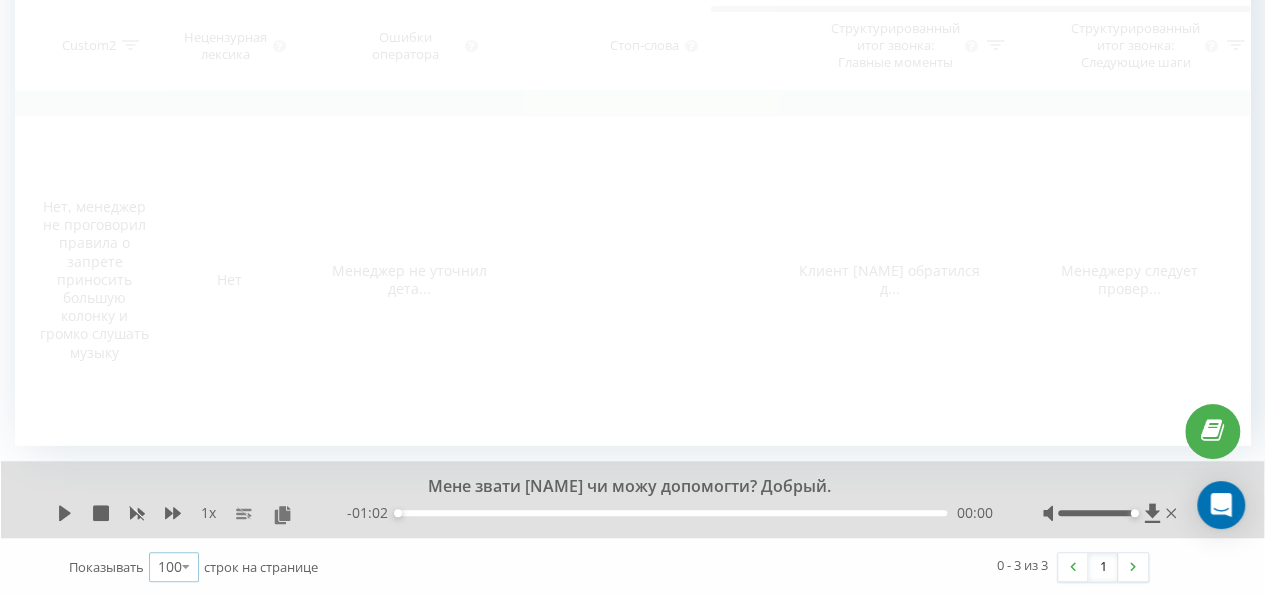 scroll, scrollTop: 0, scrollLeft: 1586, axis: horizontal 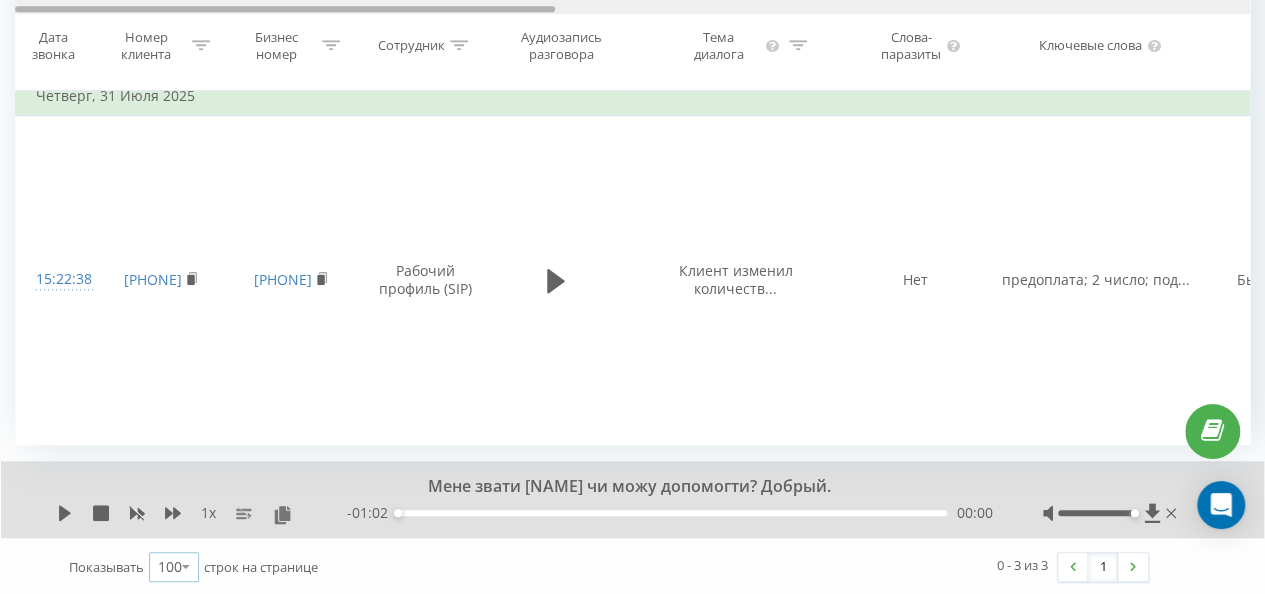 drag, startPoint x: 833, startPoint y: 10, endPoint x: 70, endPoint y: 27, distance: 763.18933 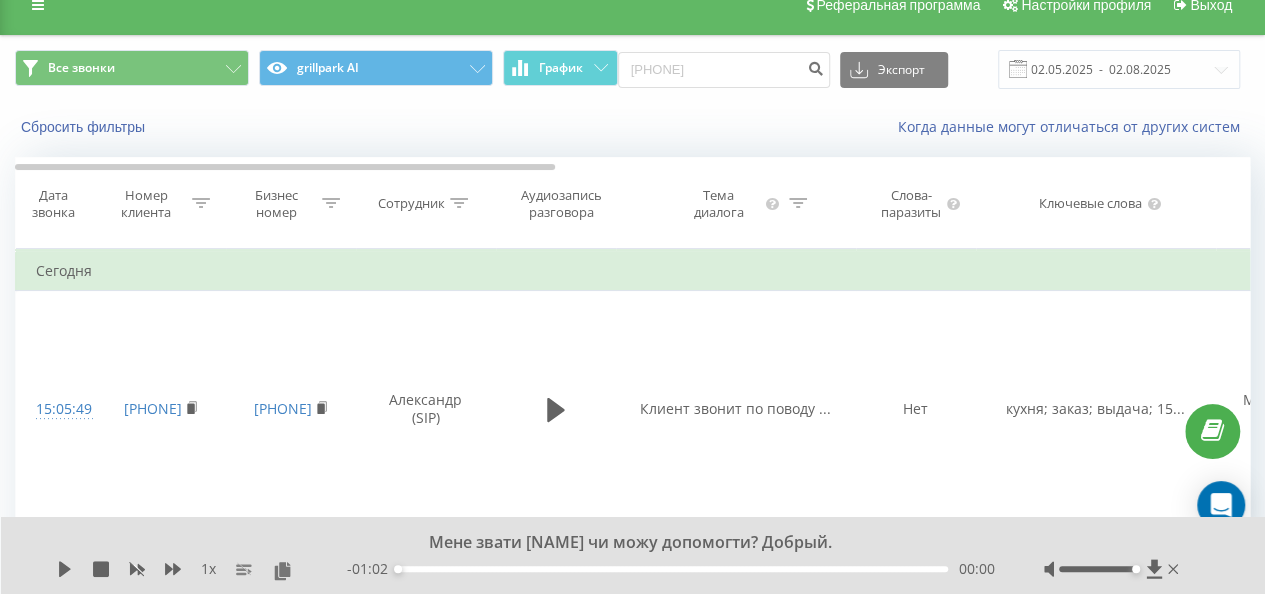 scroll, scrollTop: 0, scrollLeft: 0, axis: both 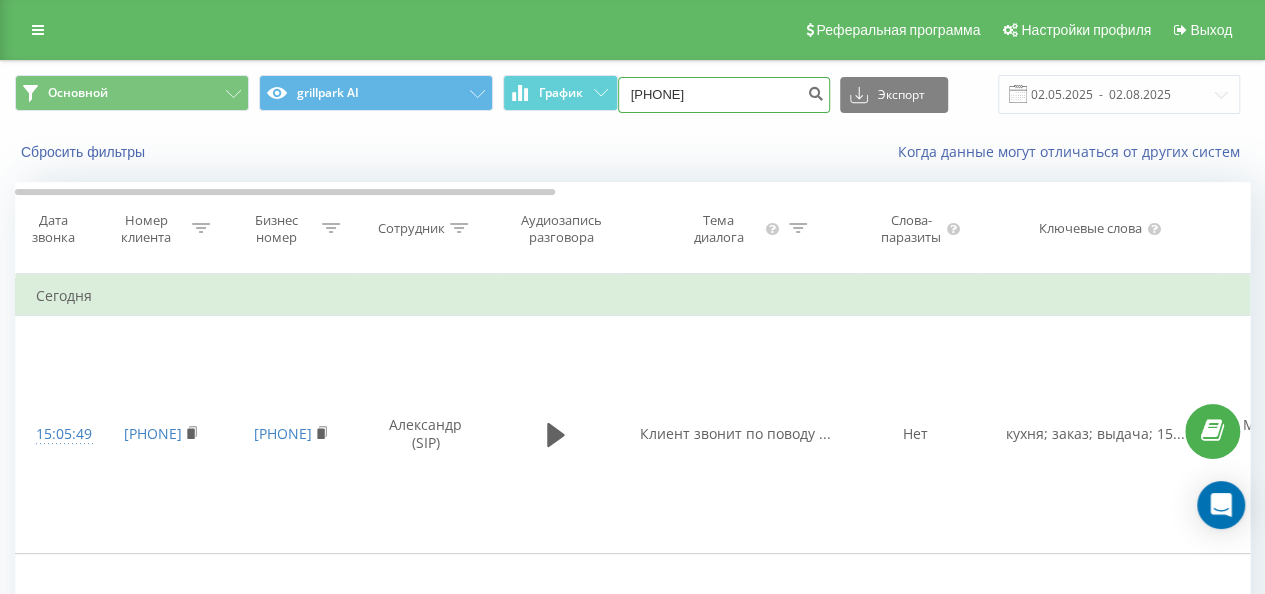 click on "[PHONE]" at bounding box center (724, 95) 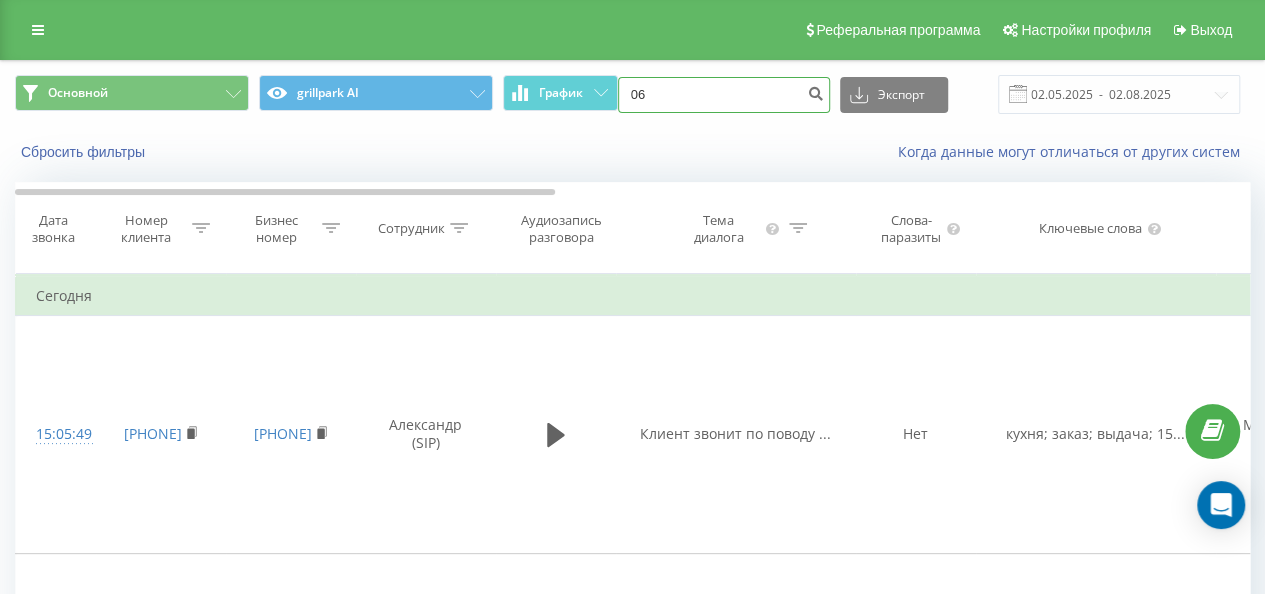 type on "0" 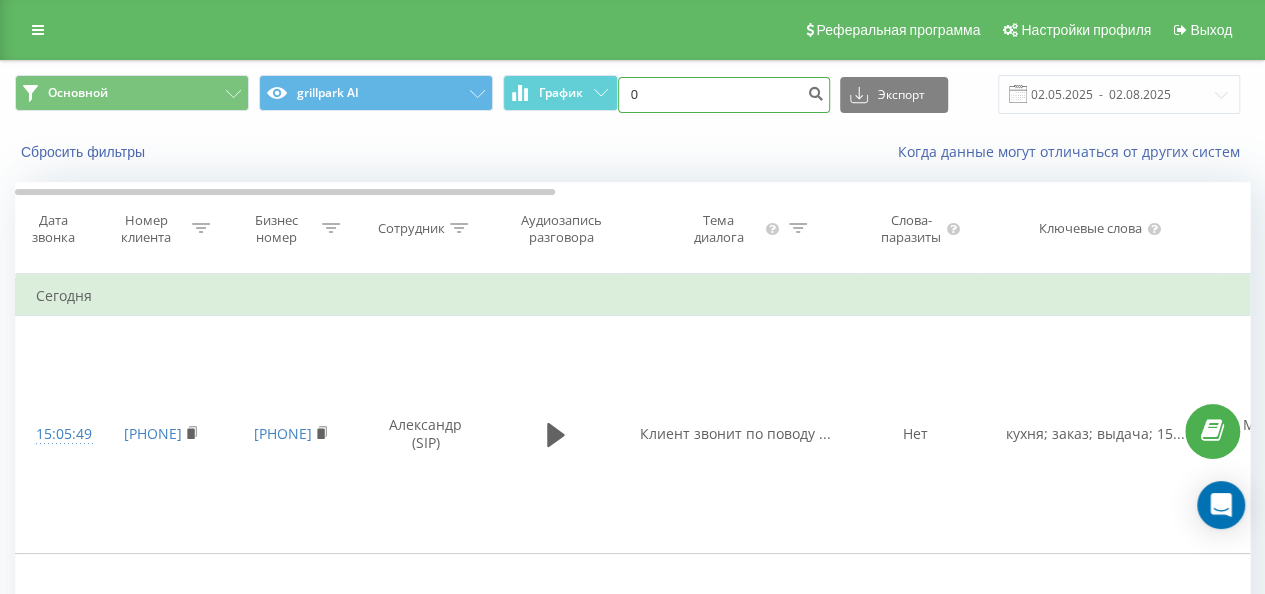 type 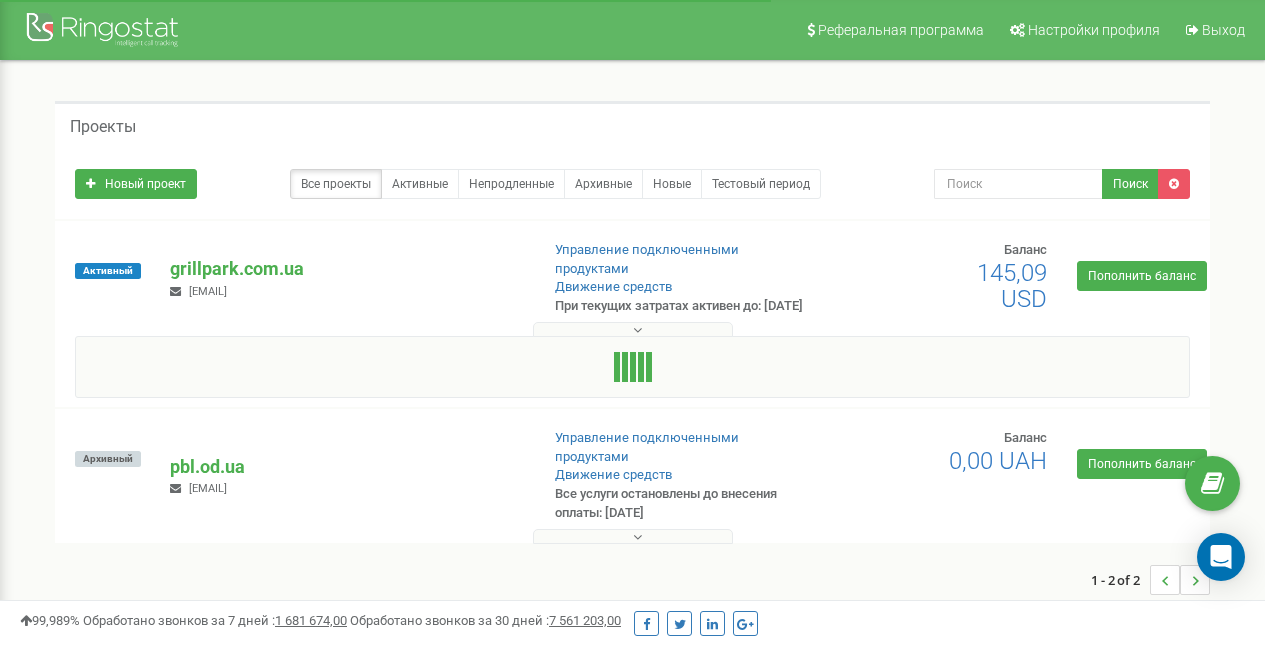 scroll, scrollTop: 0, scrollLeft: 0, axis: both 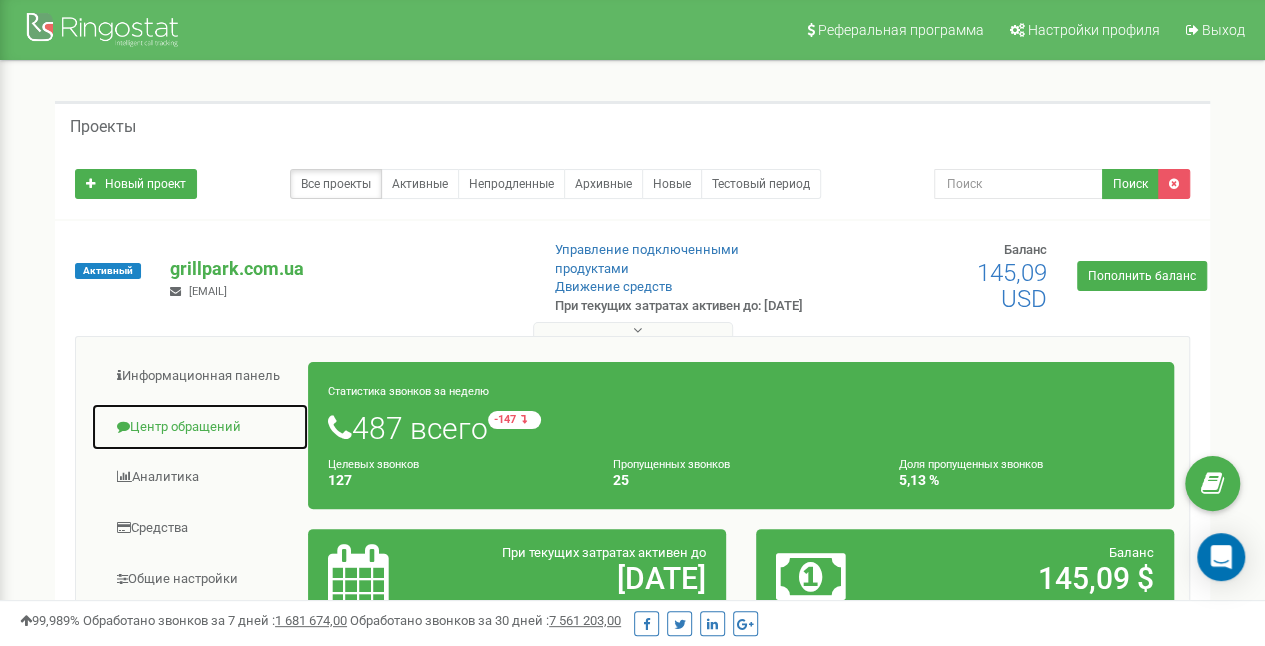 click on "Центр обращений" at bounding box center (200, 427) 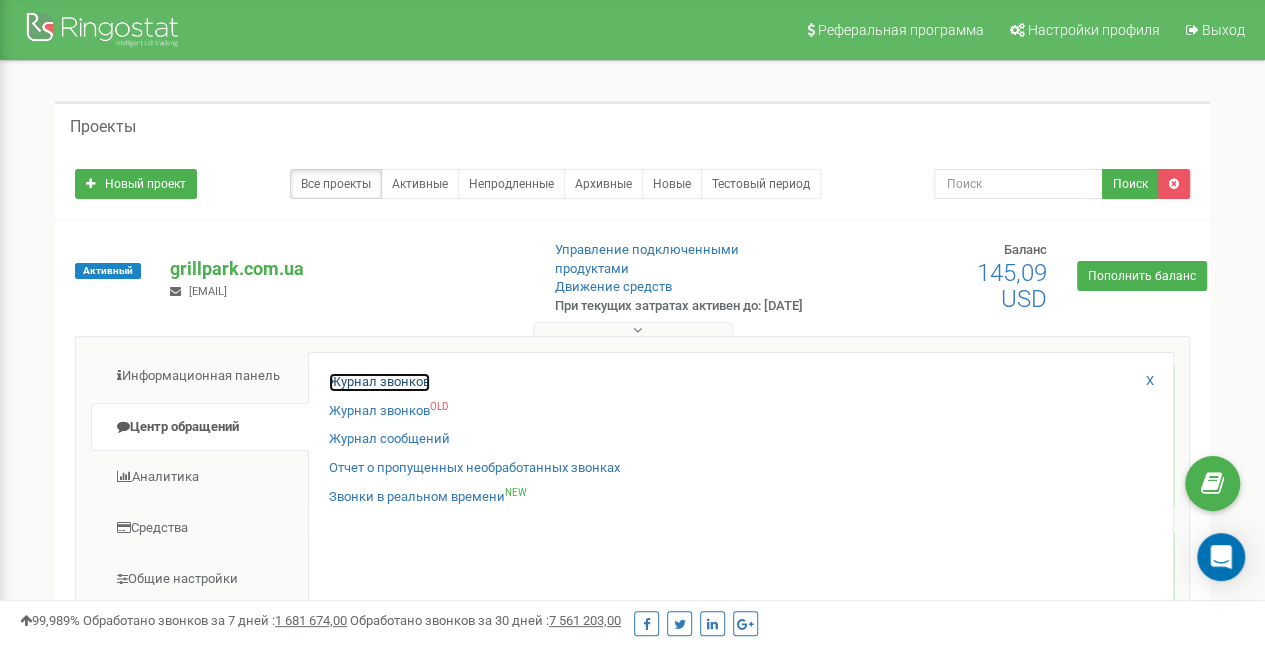 click on "Журнал звонков" at bounding box center [379, 382] 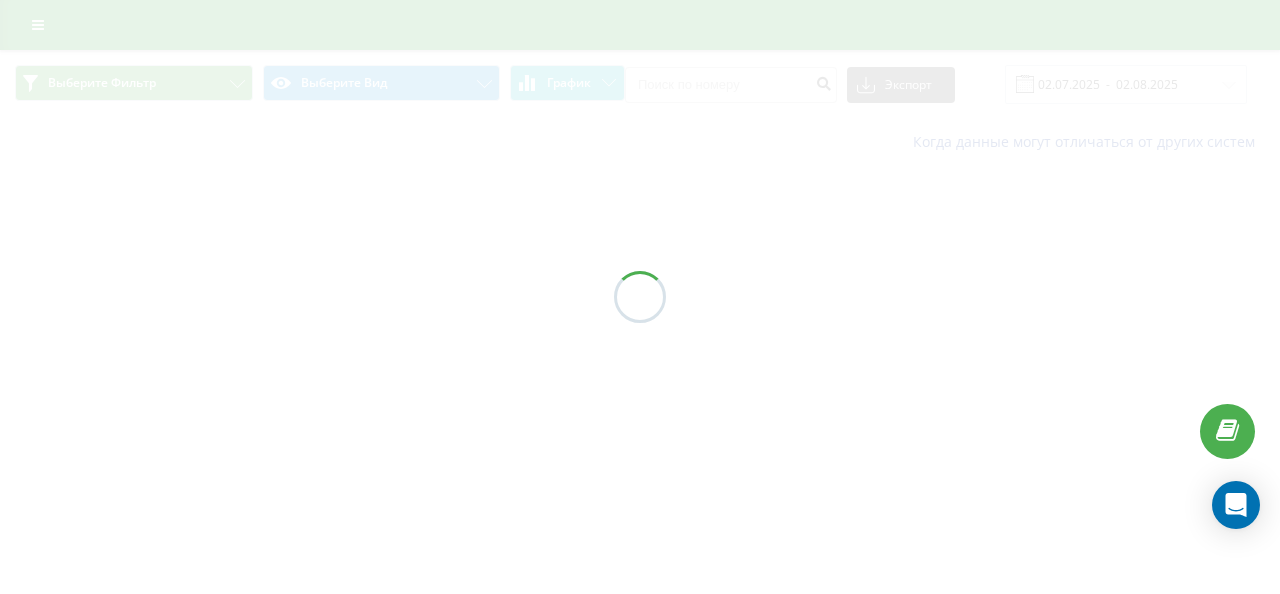 scroll, scrollTop: 0, scrollLeft: 0, axis: both 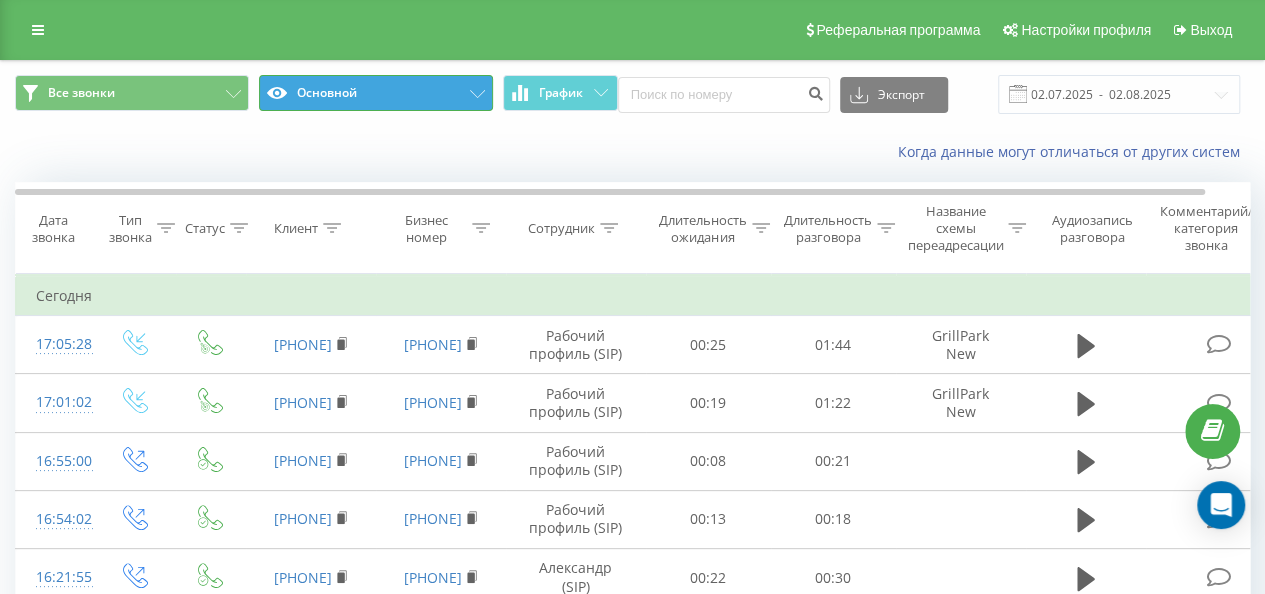 click on "Основной" at bounding box center [376, 93] 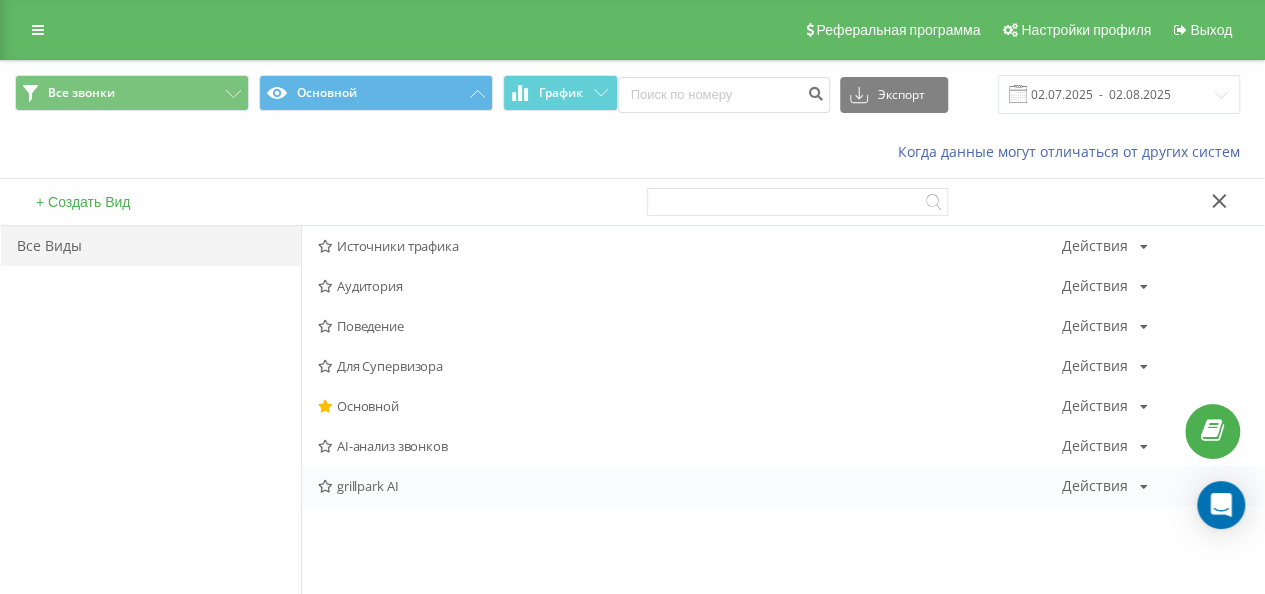 click on "grillpark AI" at bounding box center (690, 486) 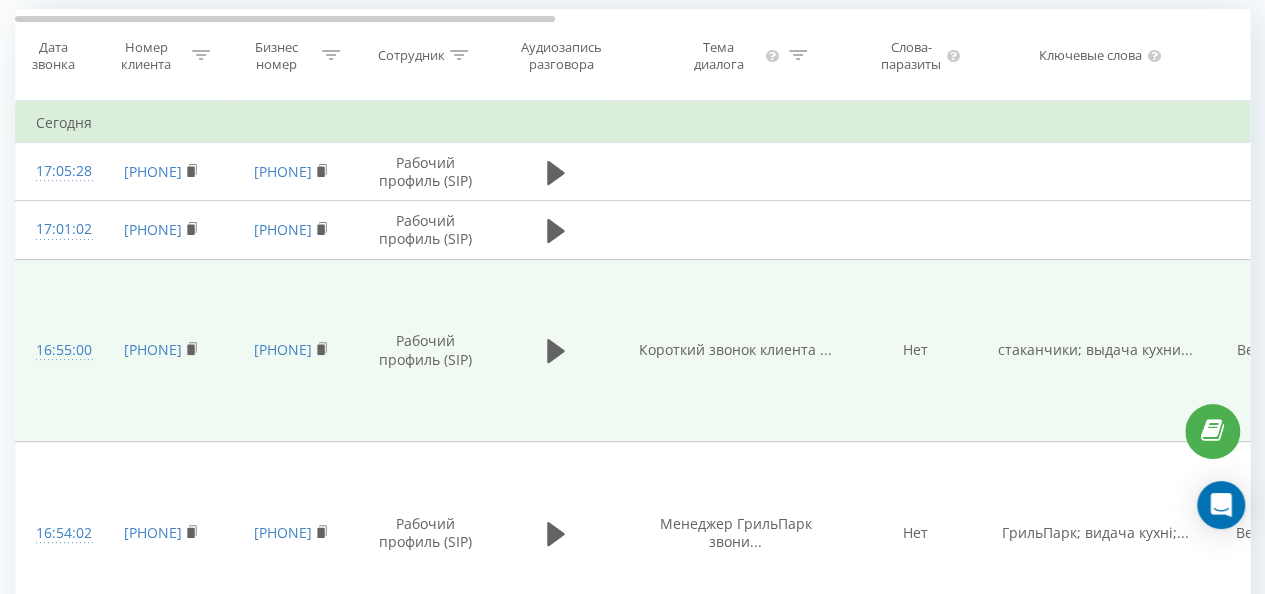 scroll, scrollTop: 200, scrollLeft: 0, axis: vertical 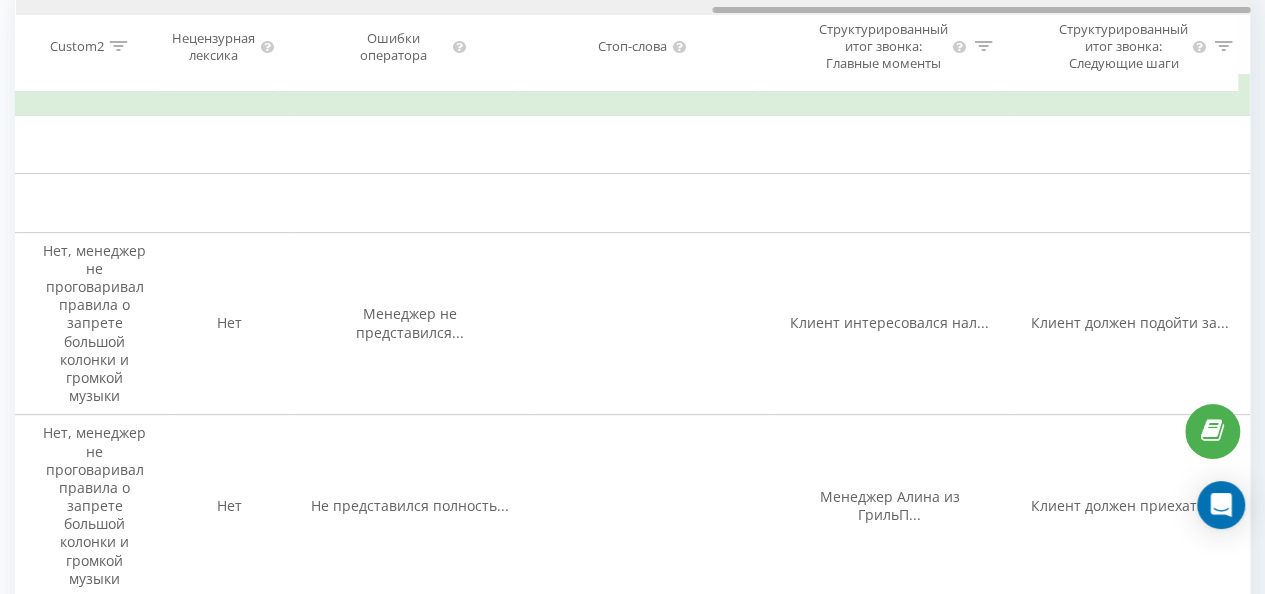 drag, startPoint x: 424, startPoint y: 12, endPoint x: 1177, endPoint y: 10, distance: 753.0027 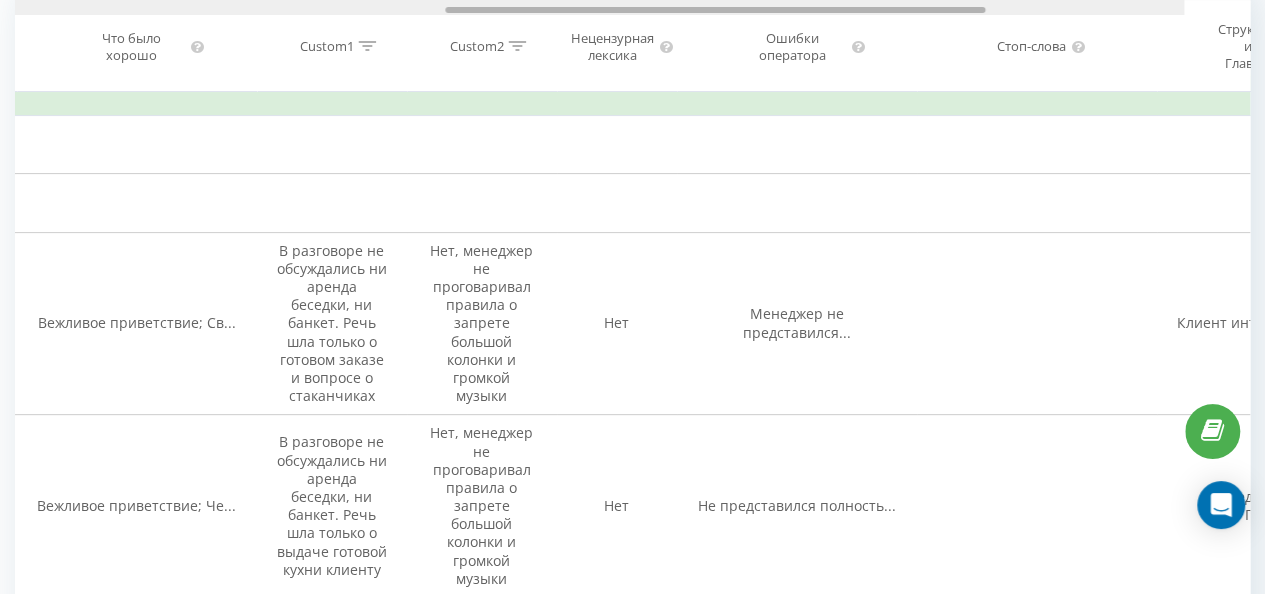 scroll, scrollTop: 0, scrollLeft: 1108, axis: horizontal 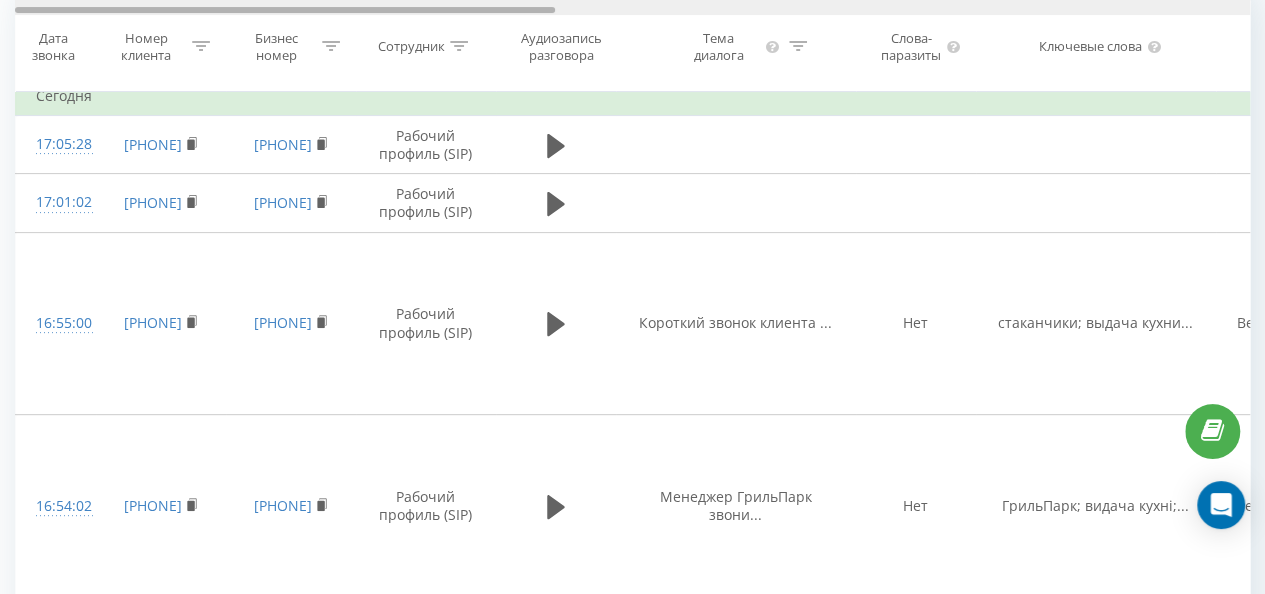 drag, startPoint x: 768, startPoint y: 6, endPoint x: 22, endPoint y: 12, distance: 746.0241 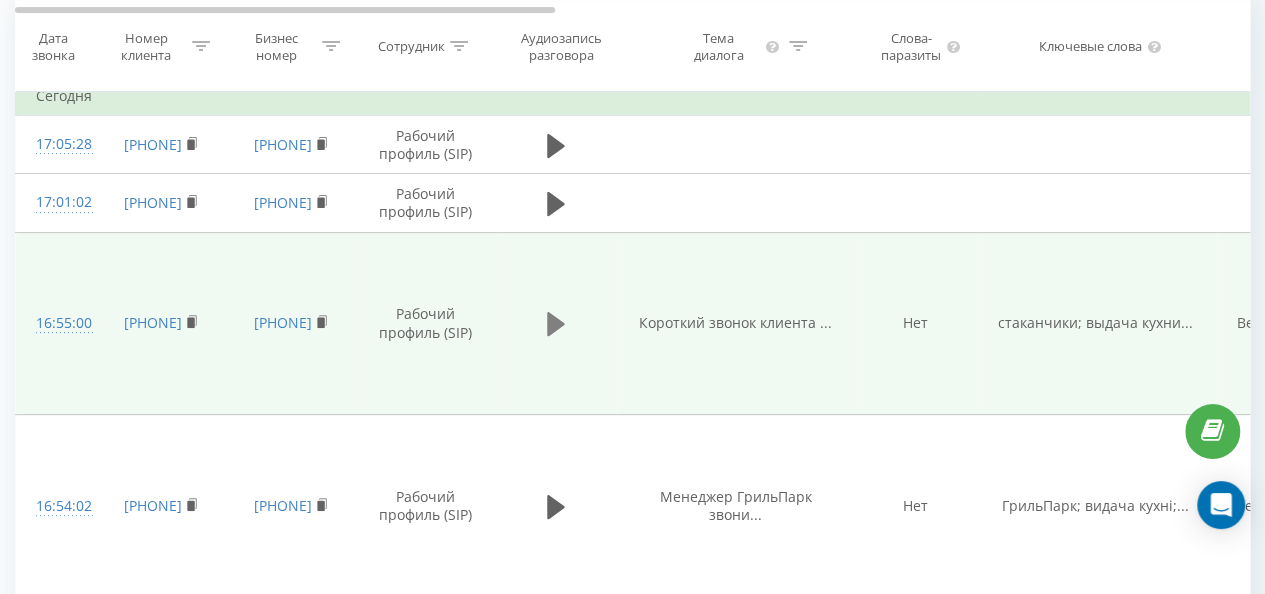 click 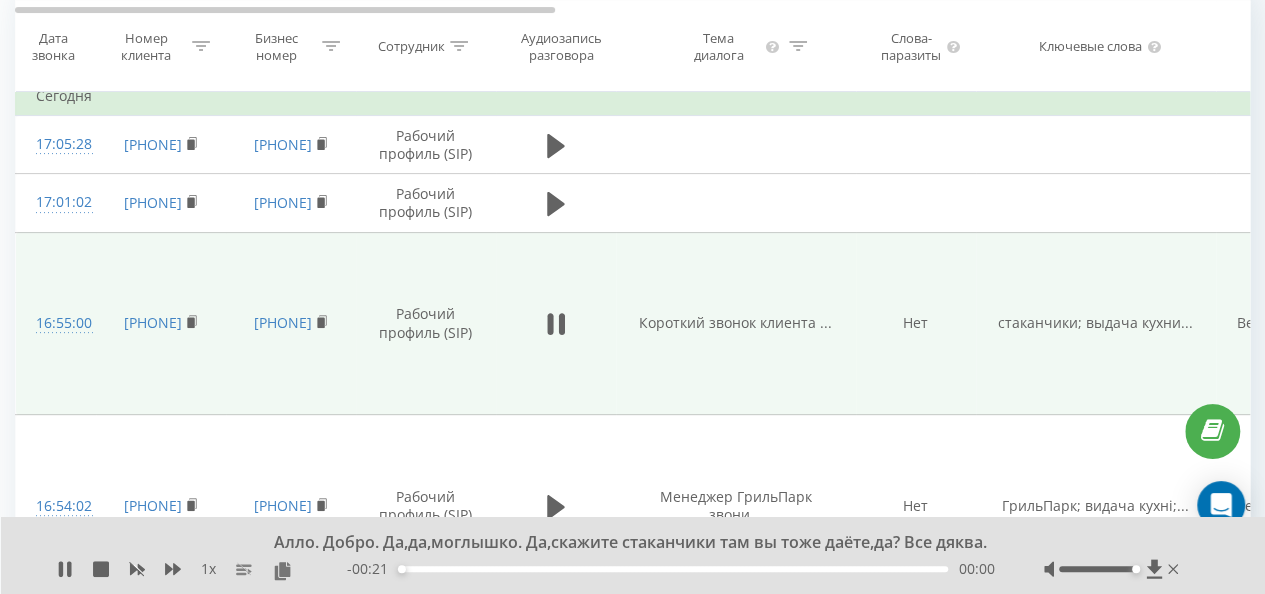 drag, startPoint x: 1095, startPoint y: 568, endPoint x: 1137, endPoint y: 582, distance: 44.27189 